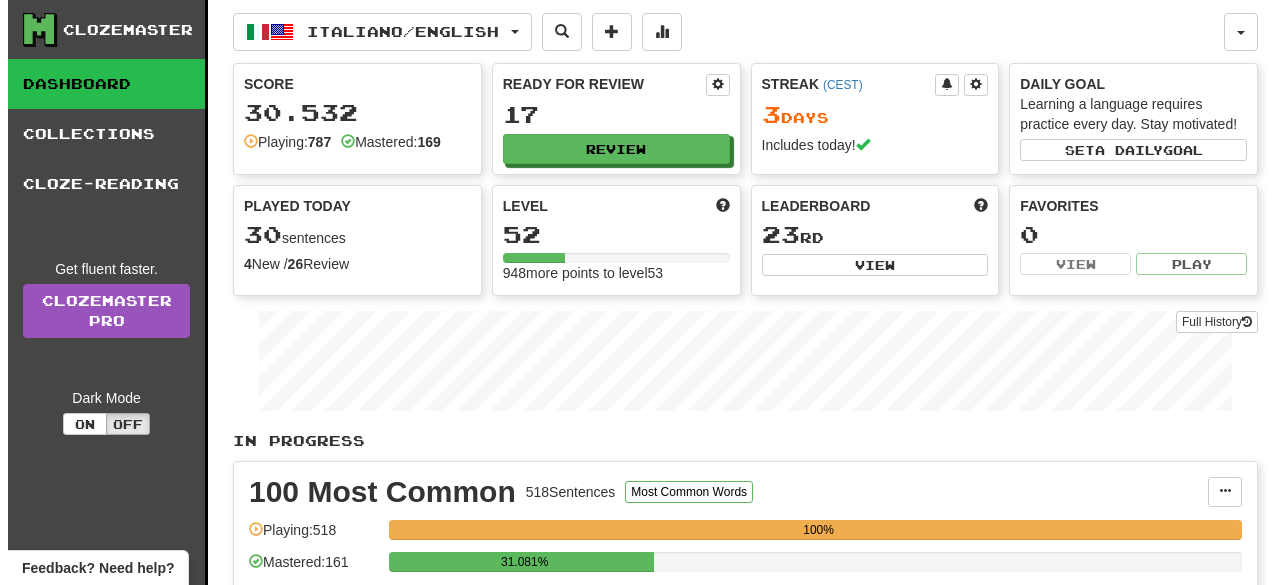scroll, scrollTop: 488, scrollLeft: 0, axis: vertical 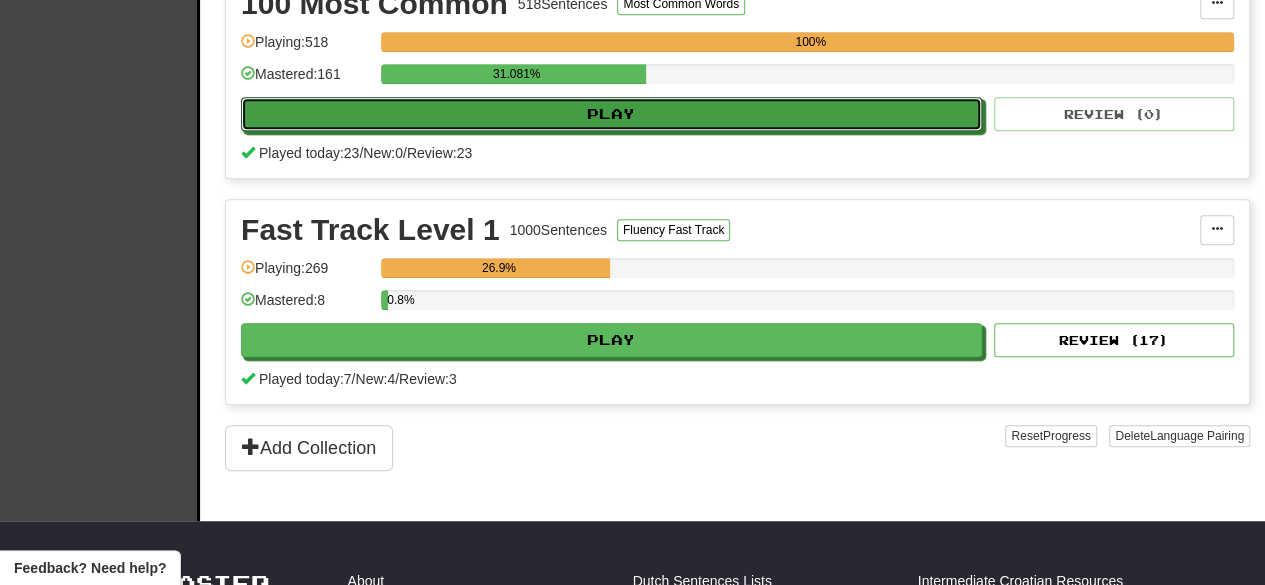 click on "Play" at bounding box center [611, 114] 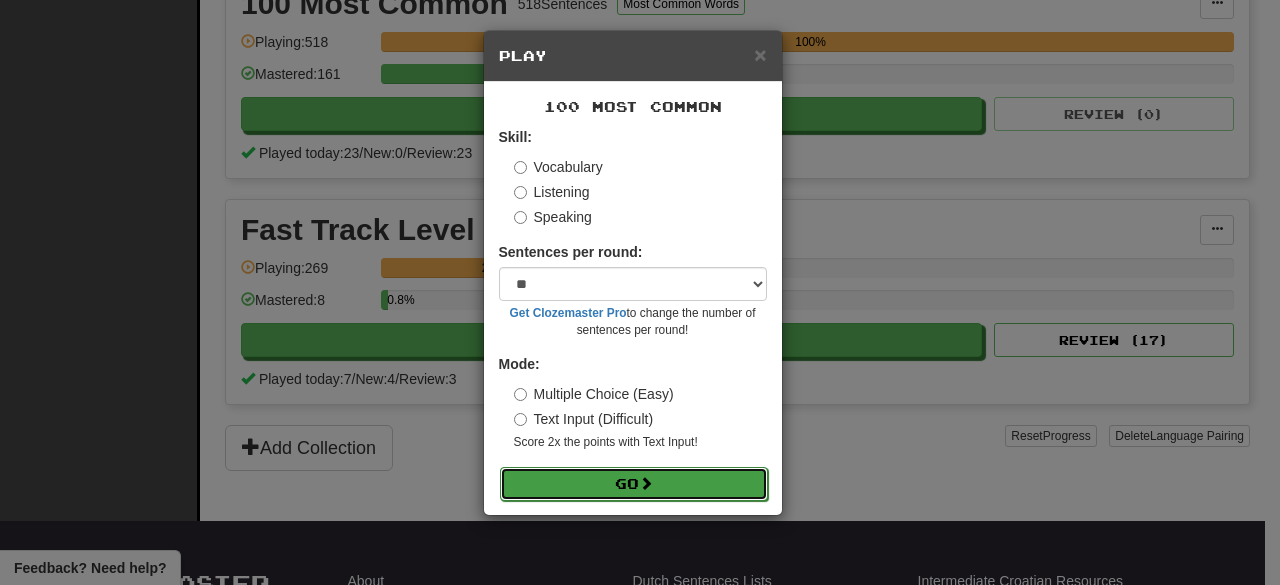 click on "Go" at bounding box center [634, 484] 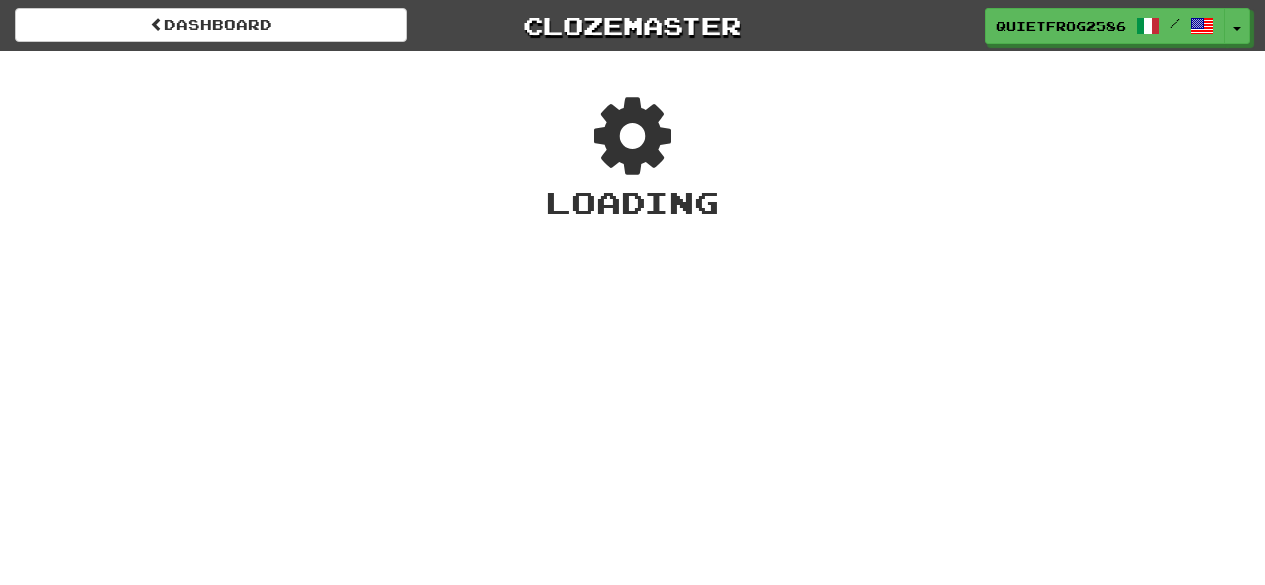 scroll, scrollTop: 0, scrollLeft: 0, axis: both 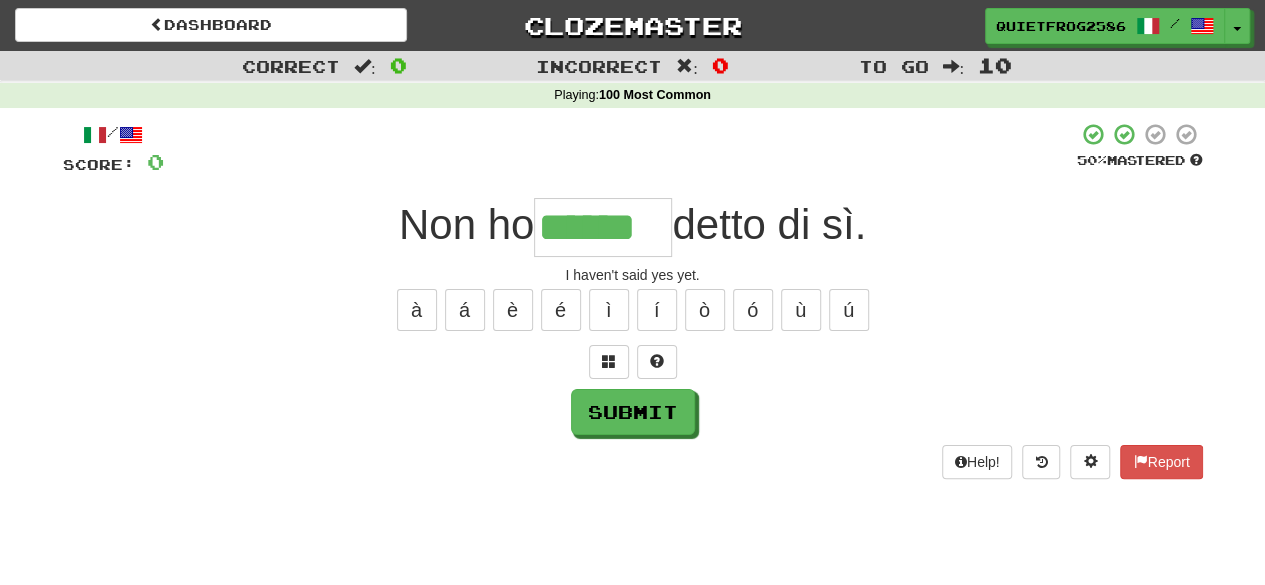 type on "******" 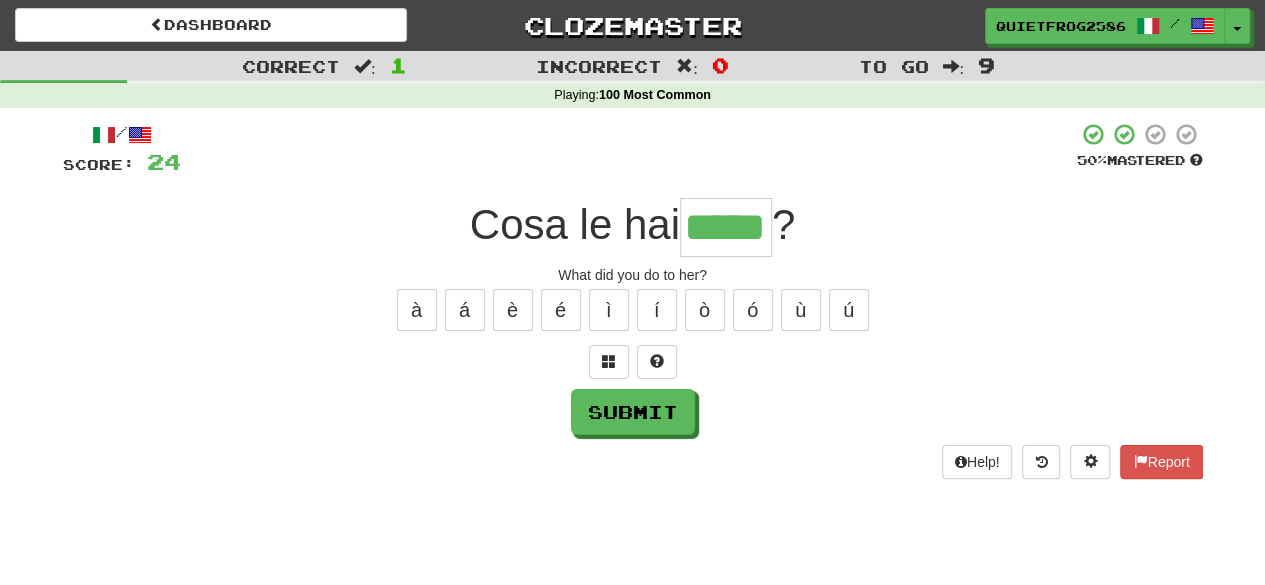type on "*****" 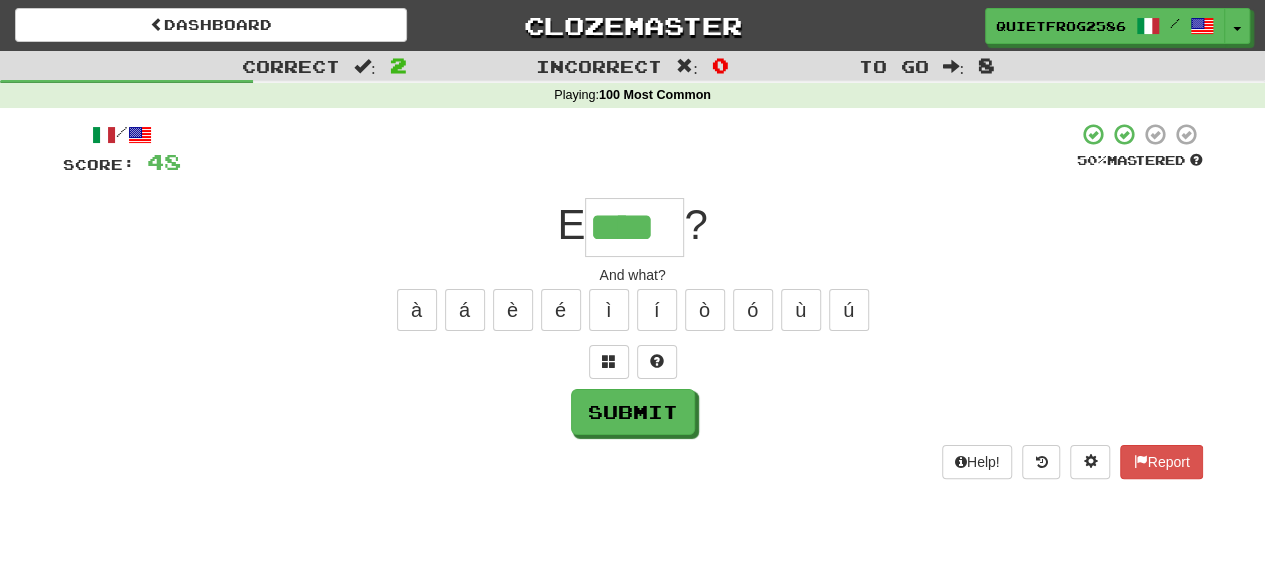 type on "****" 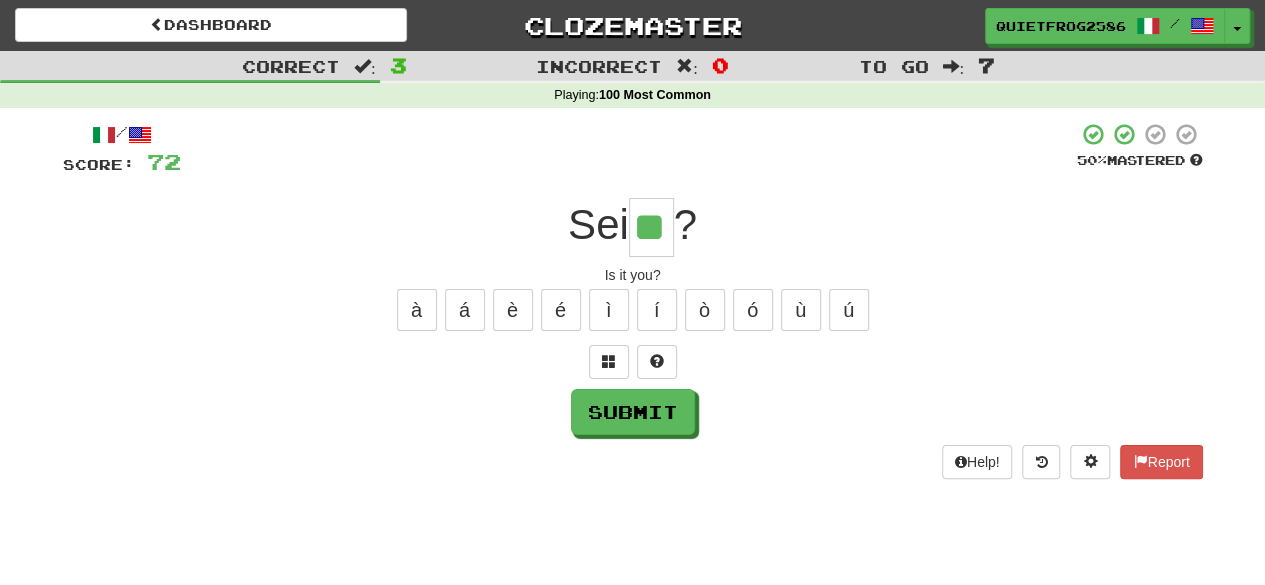 type on "**" 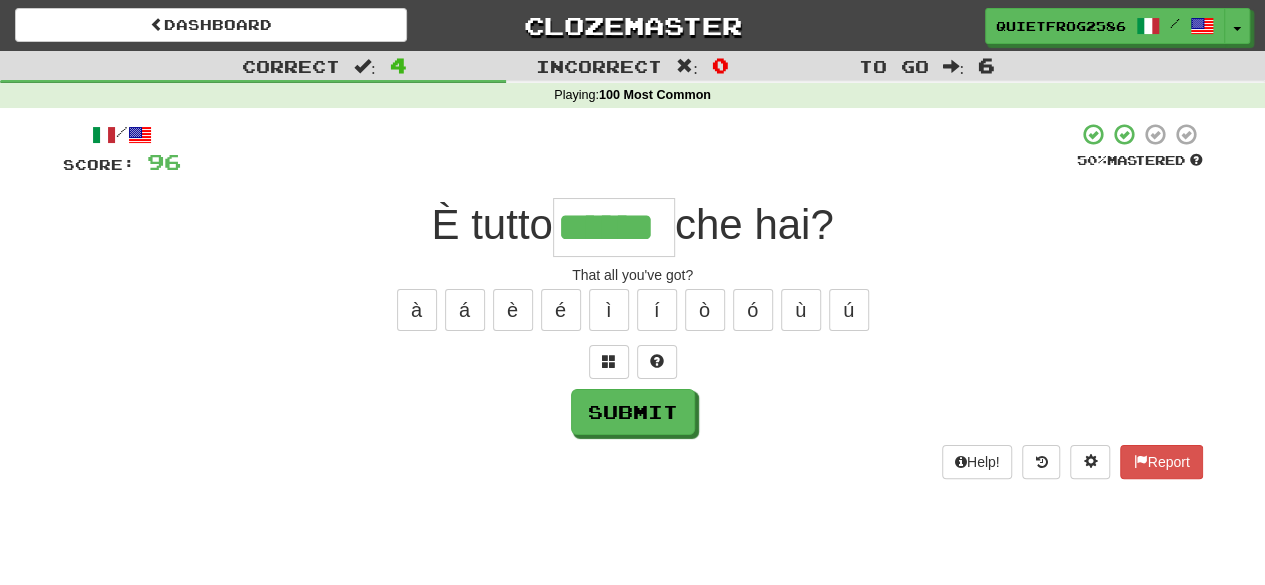 type on "******" 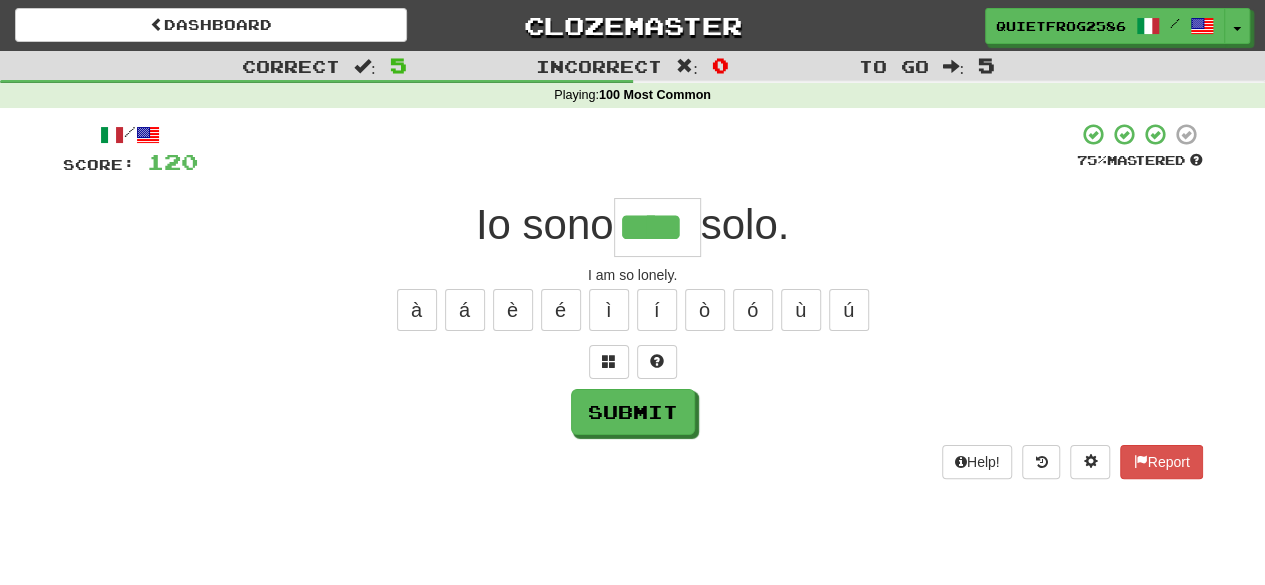 type on "****" 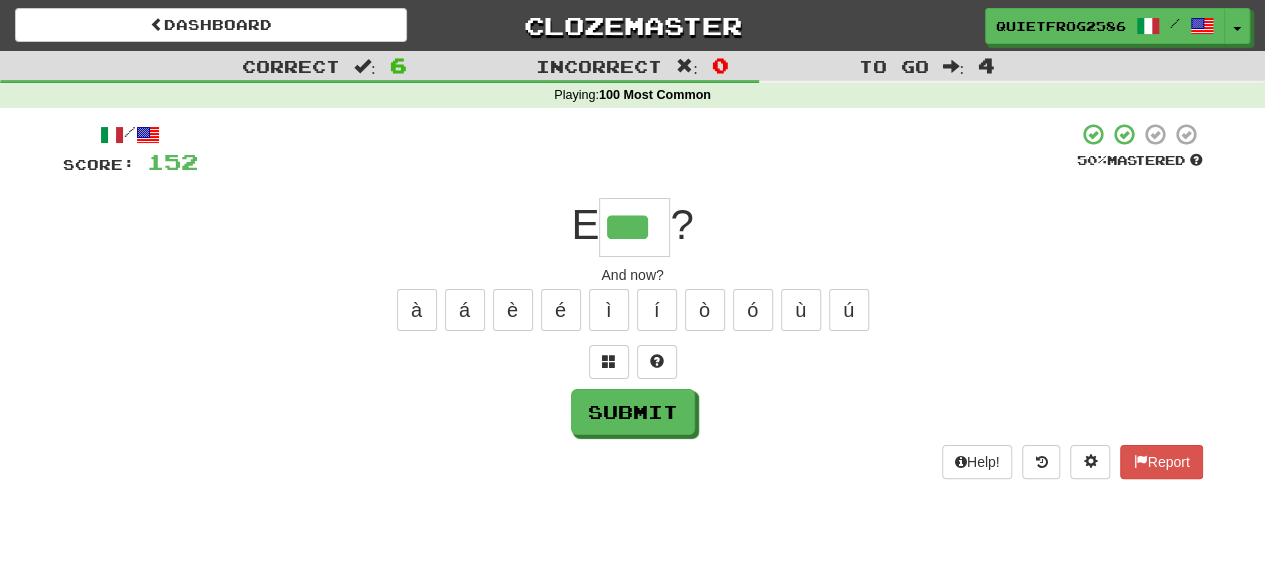 type on "***" 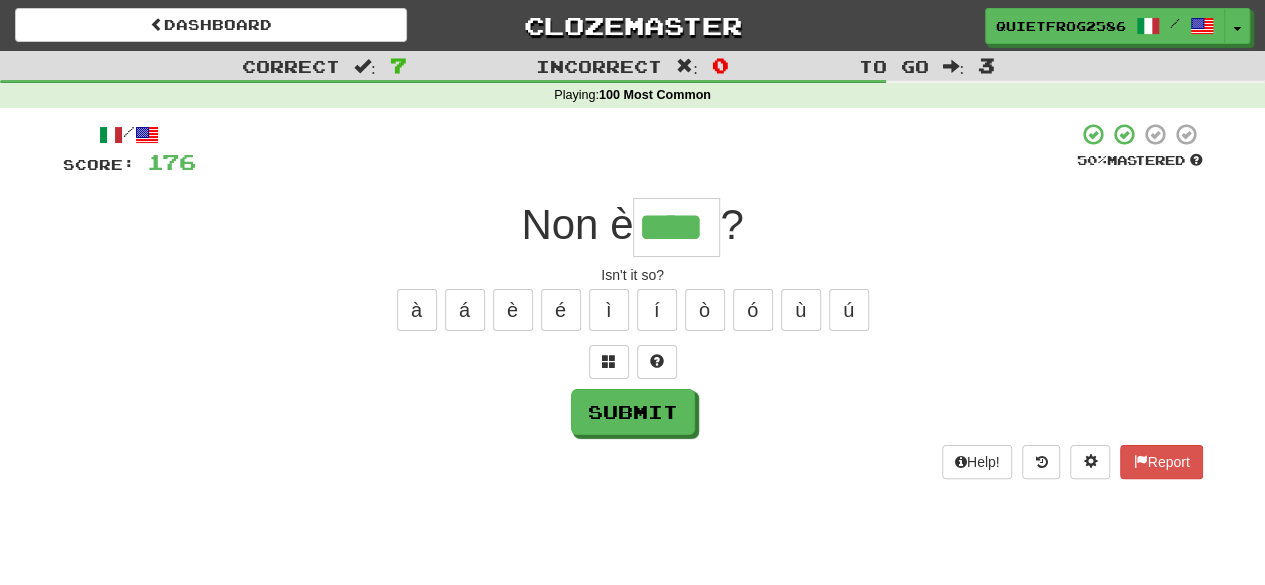 type on "****" 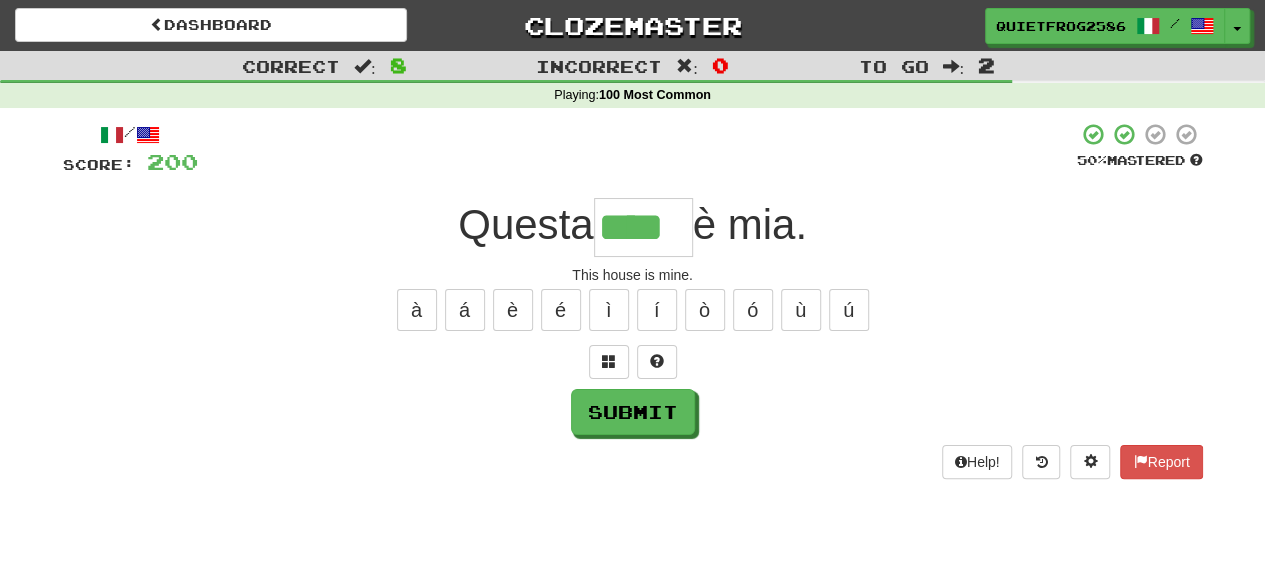 type on "****" 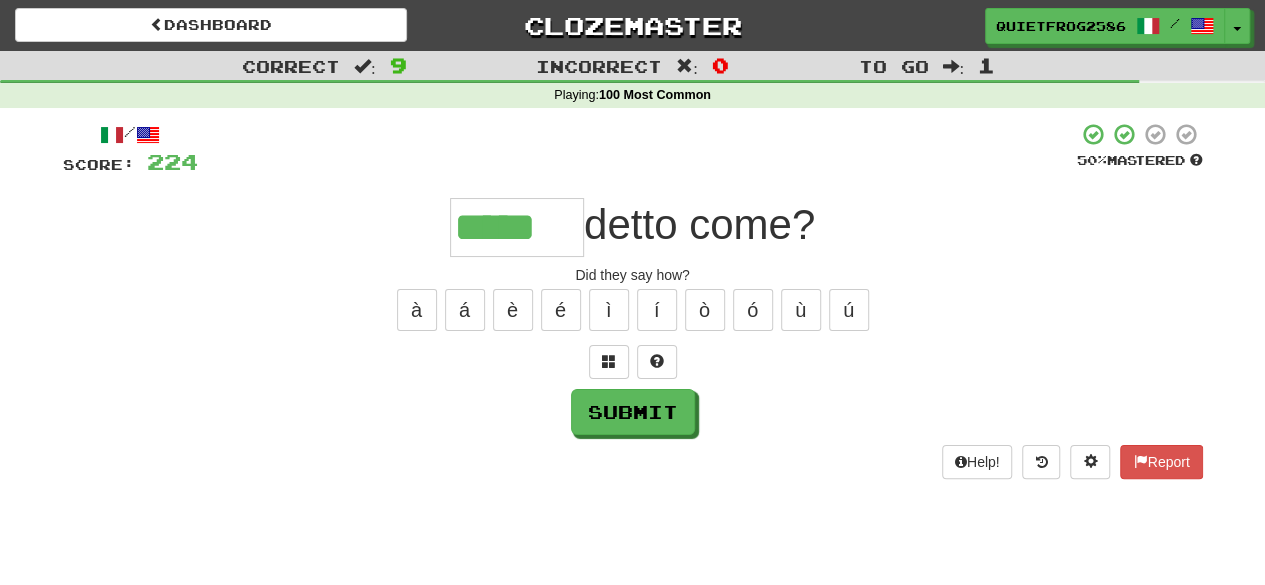 type on "*****" 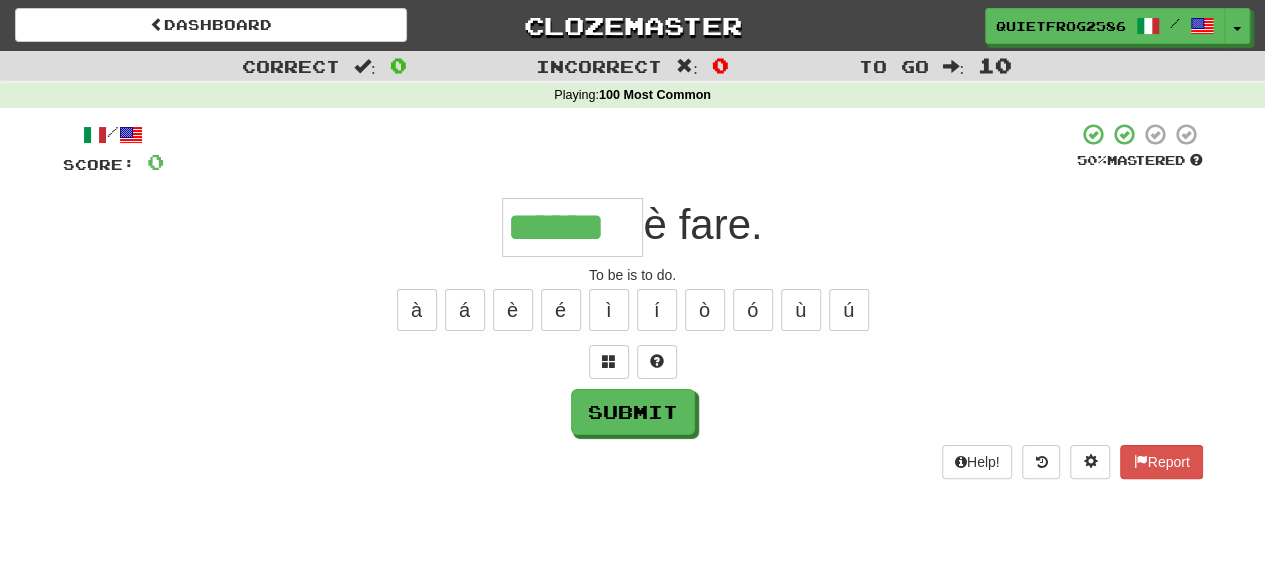 type on "******" 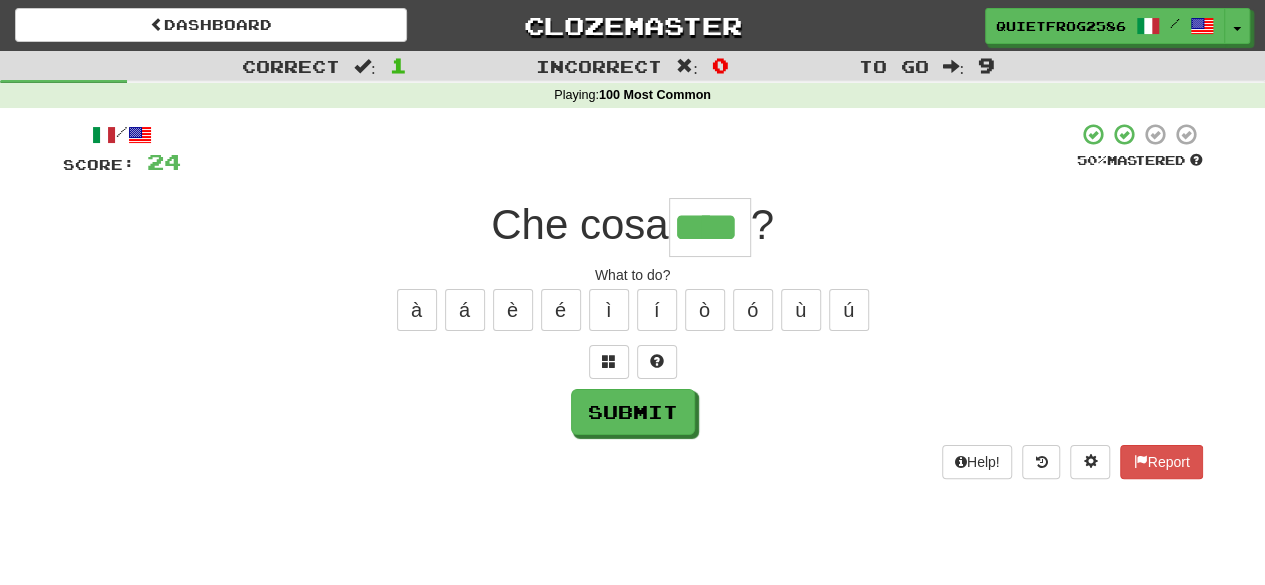 type on "****" 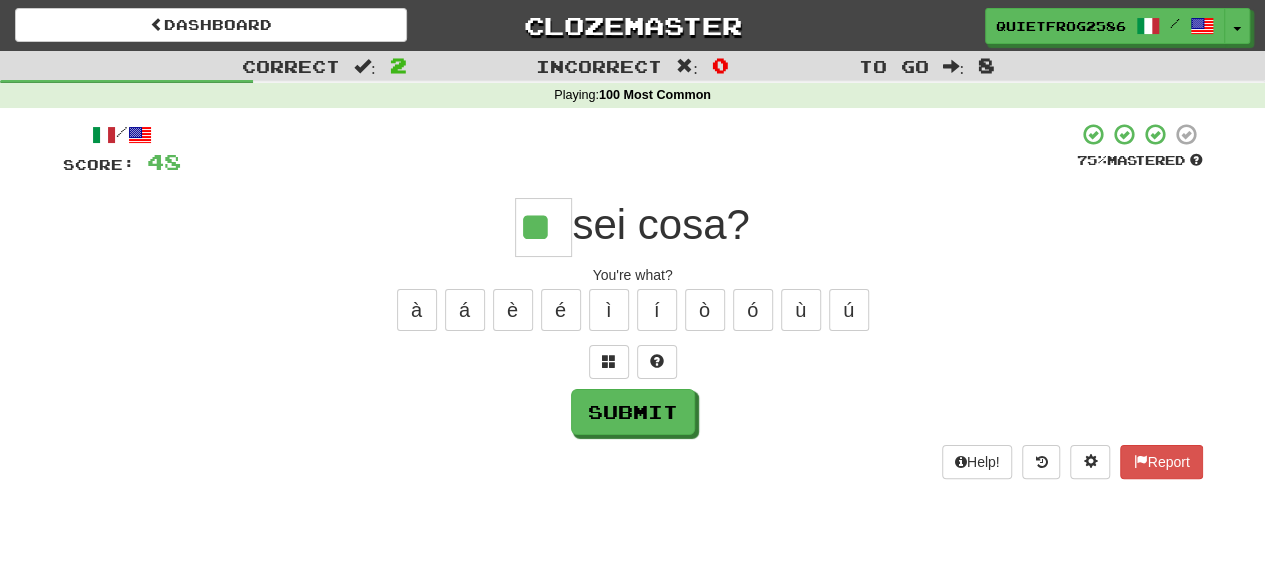 type on "**" 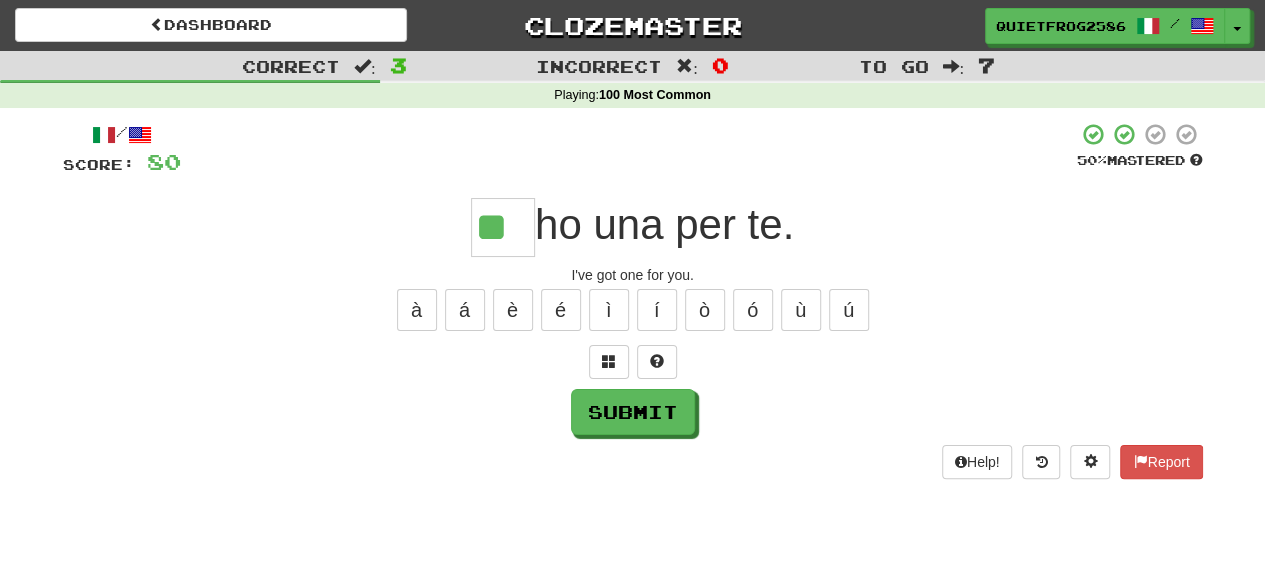 type on "**" 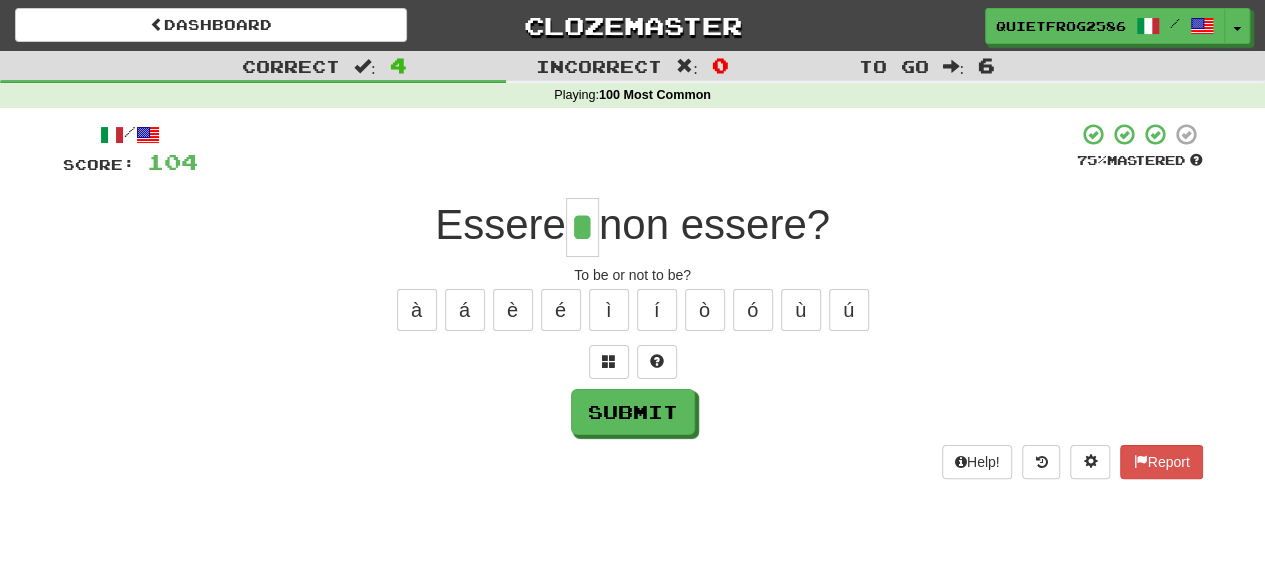 type on "*" 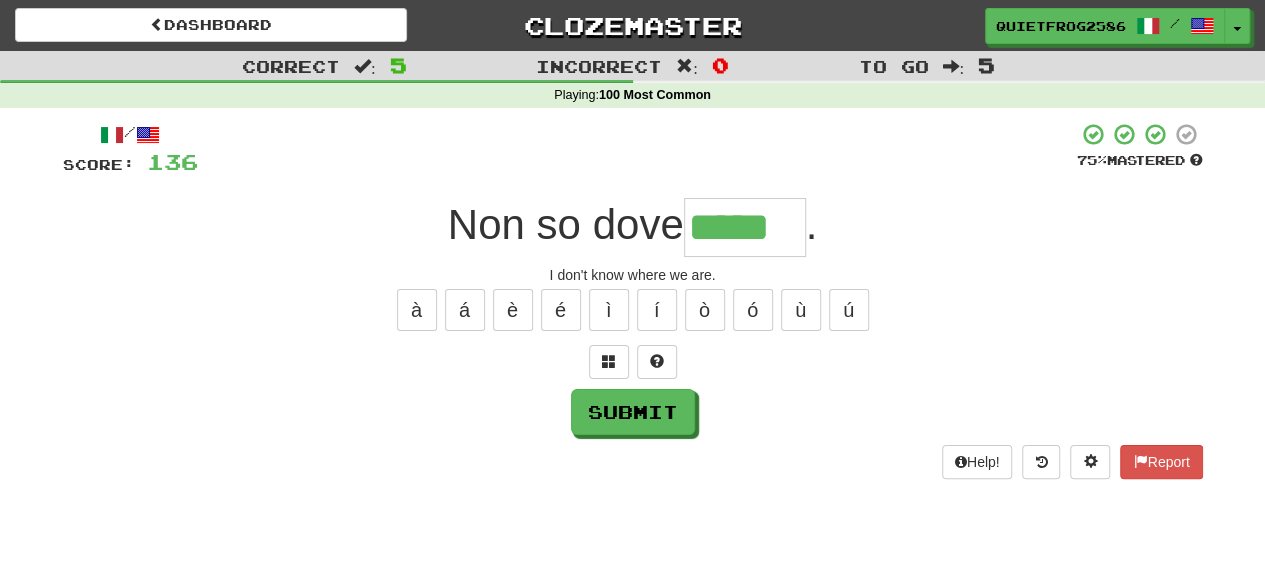 type on "*****" 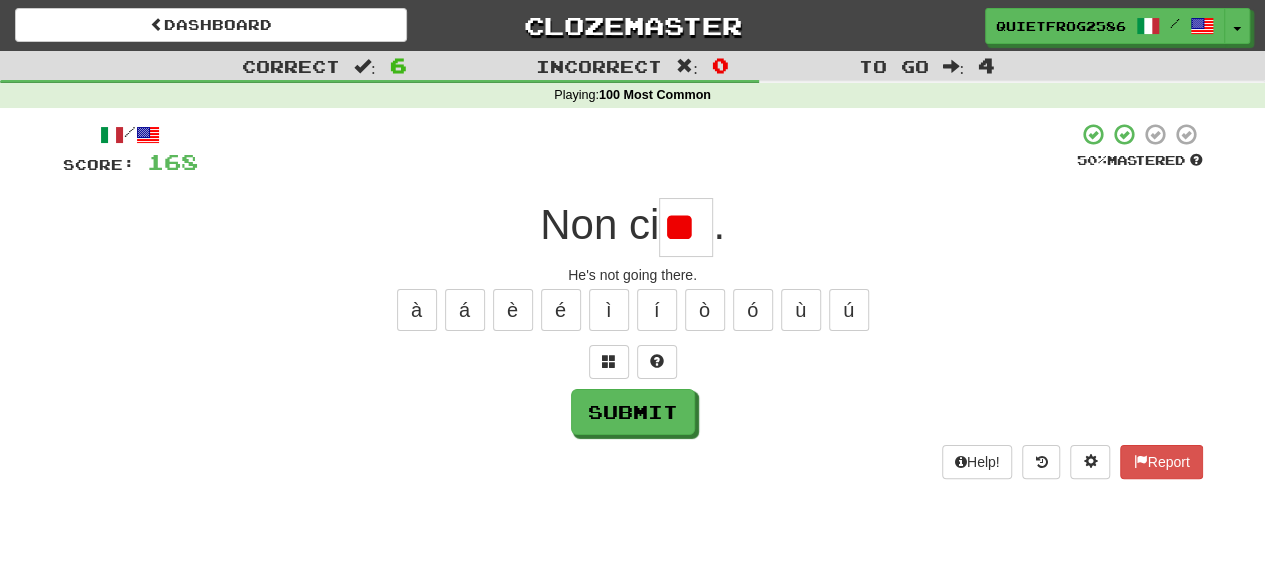 type on "*" 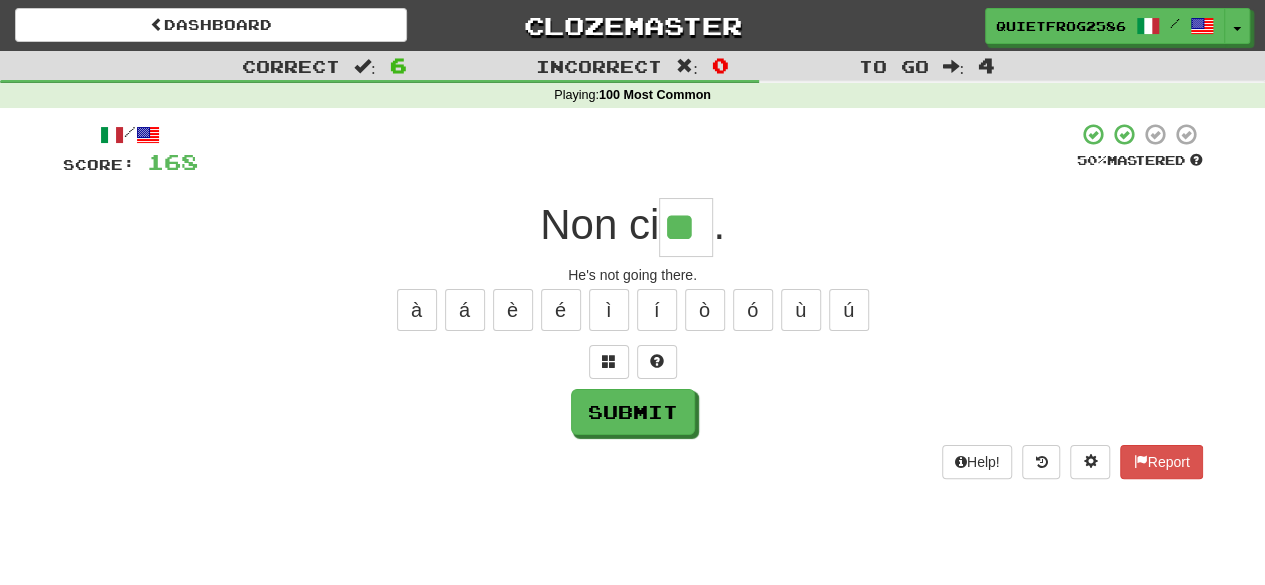 type on "**" 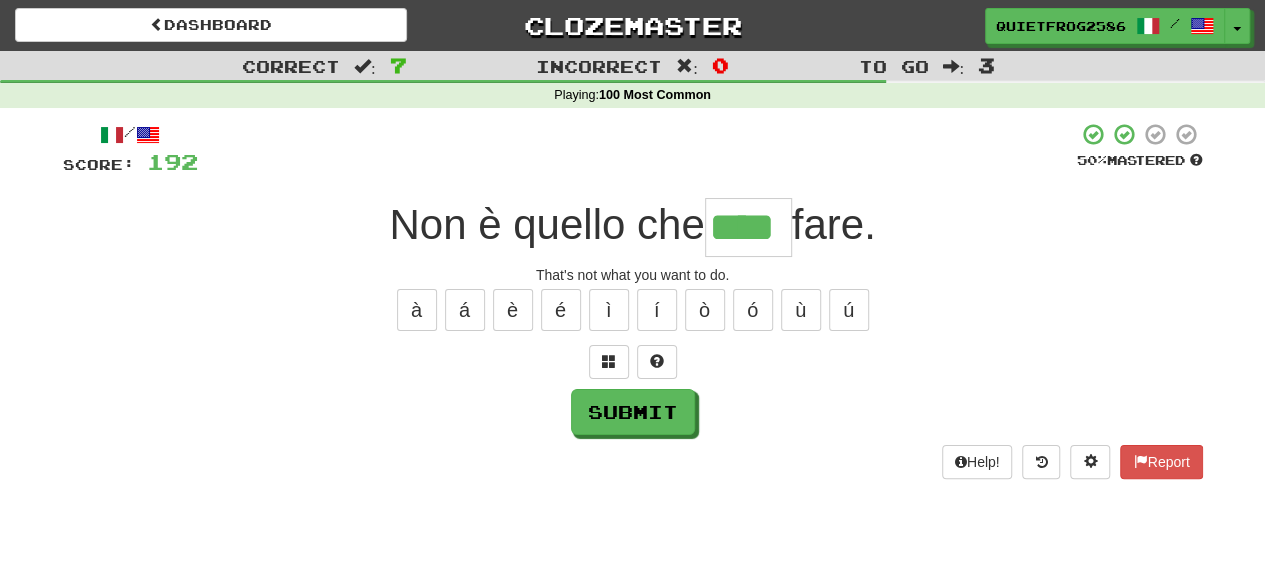 type on "****" 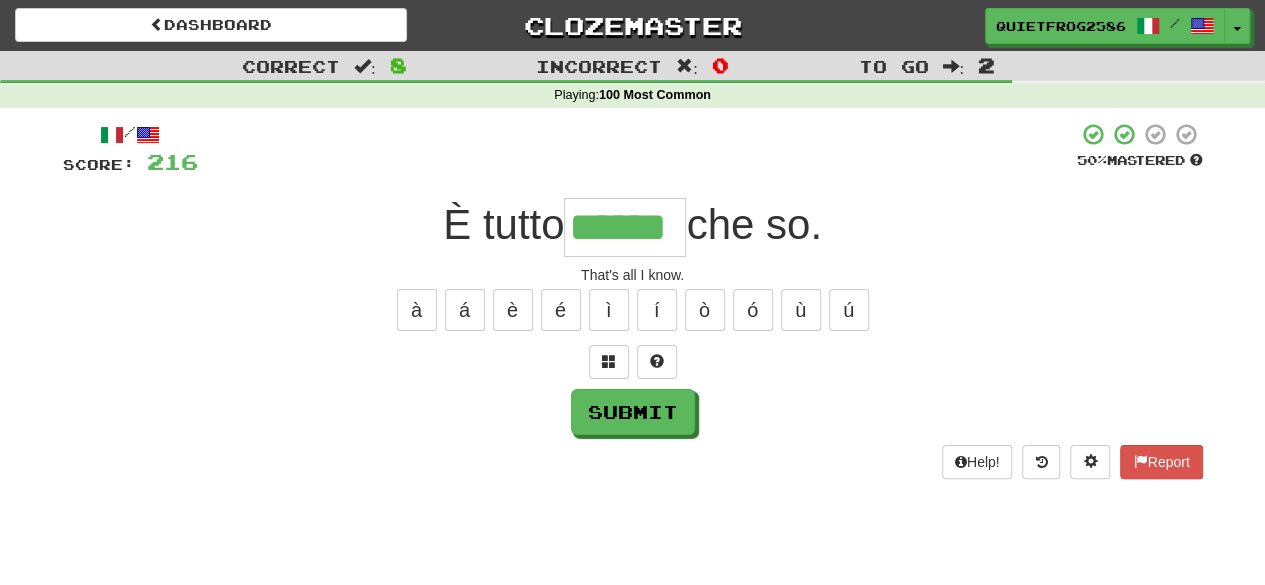 type on "******" 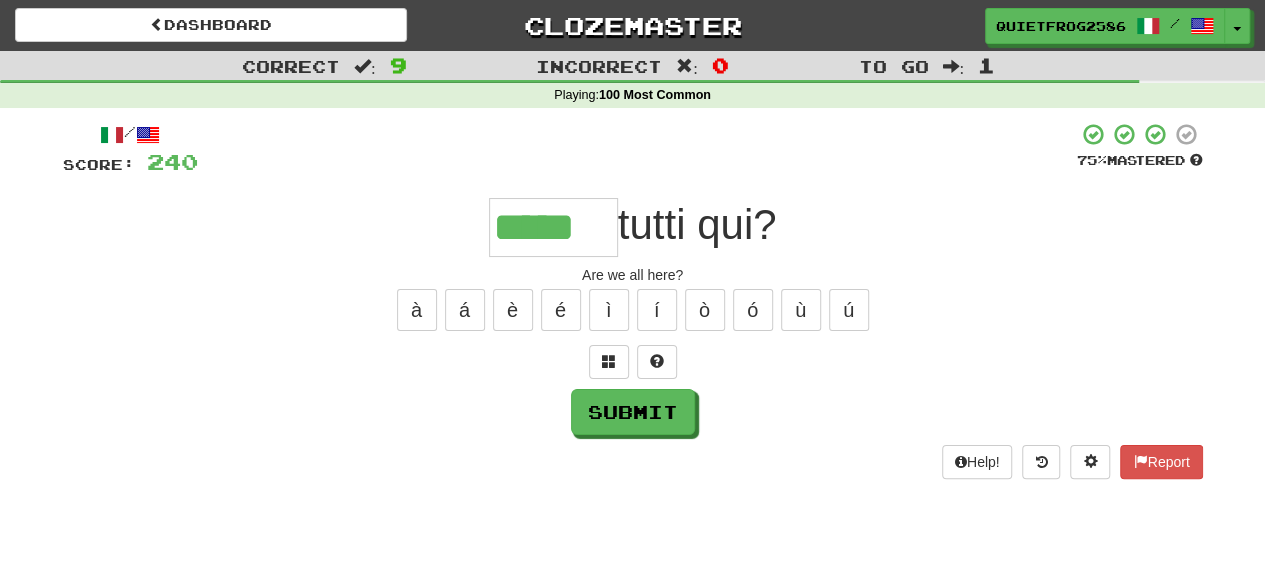 type on "*****" 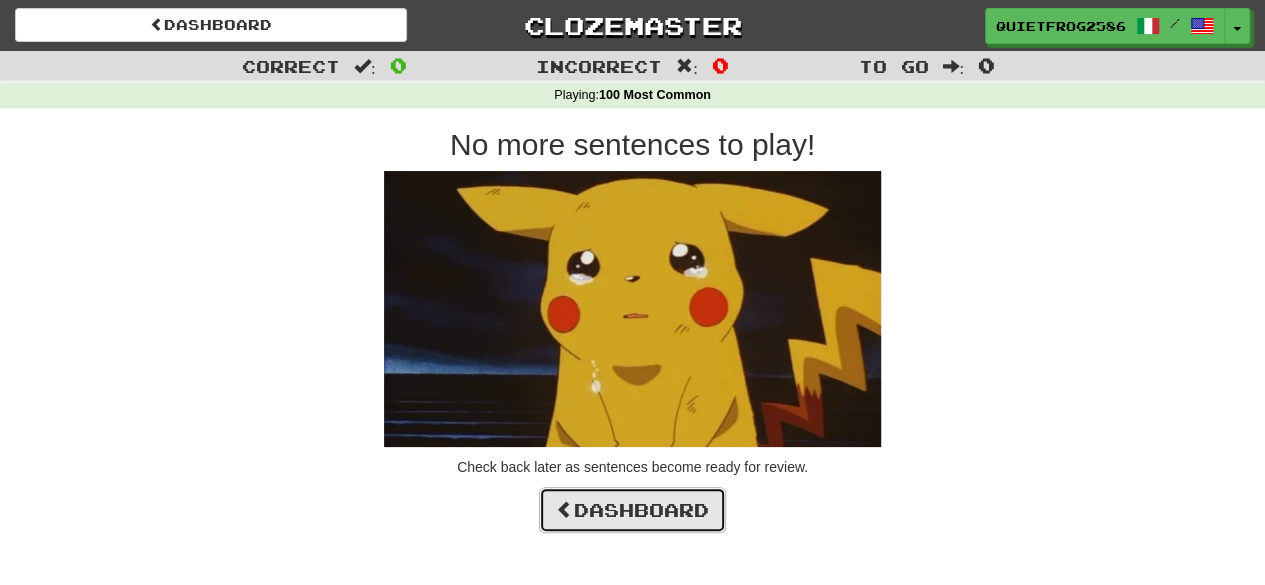 click at bounding box center (565, 509) 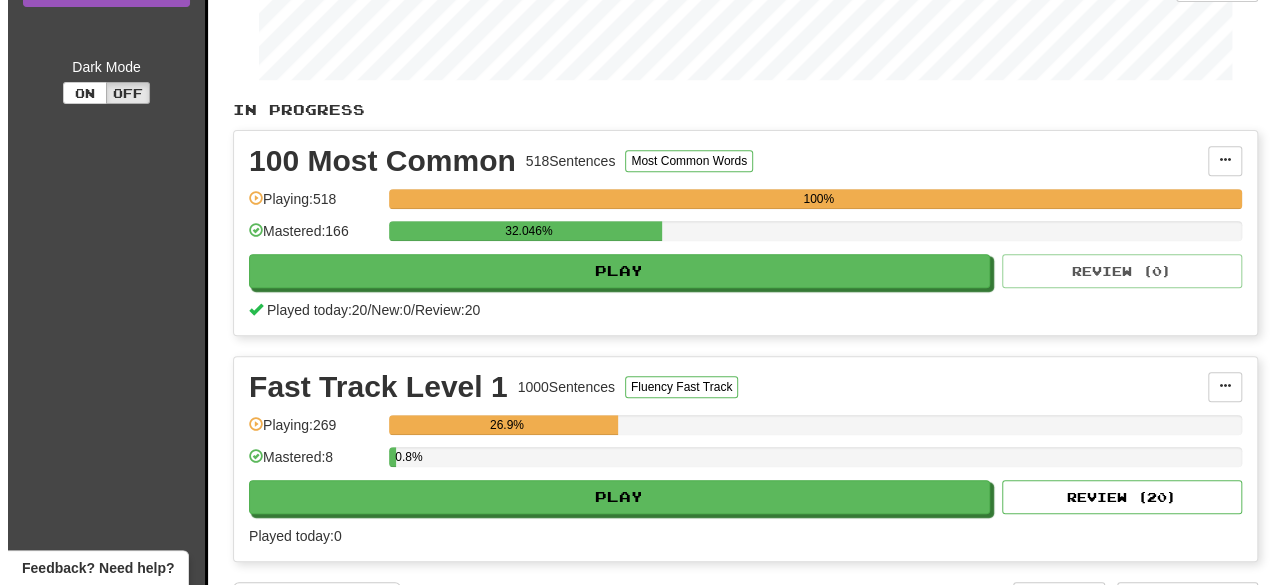 scroll, scrollTop: 334, scrollLeft: 0, axis: vertical 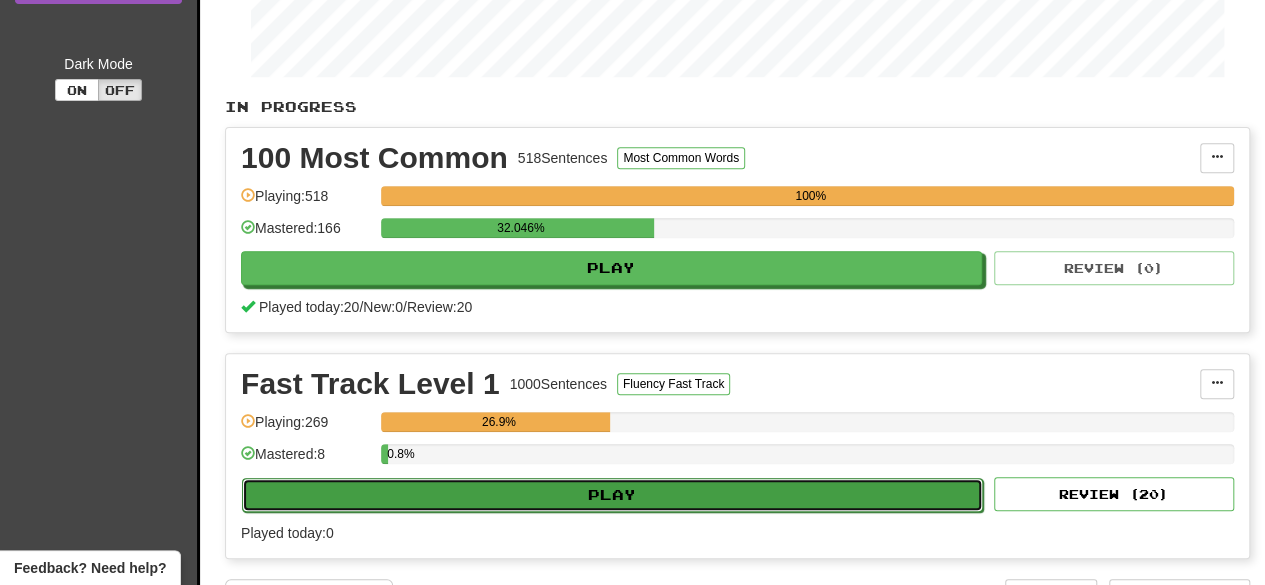 click on "Play" at bounding box center (612, 495) 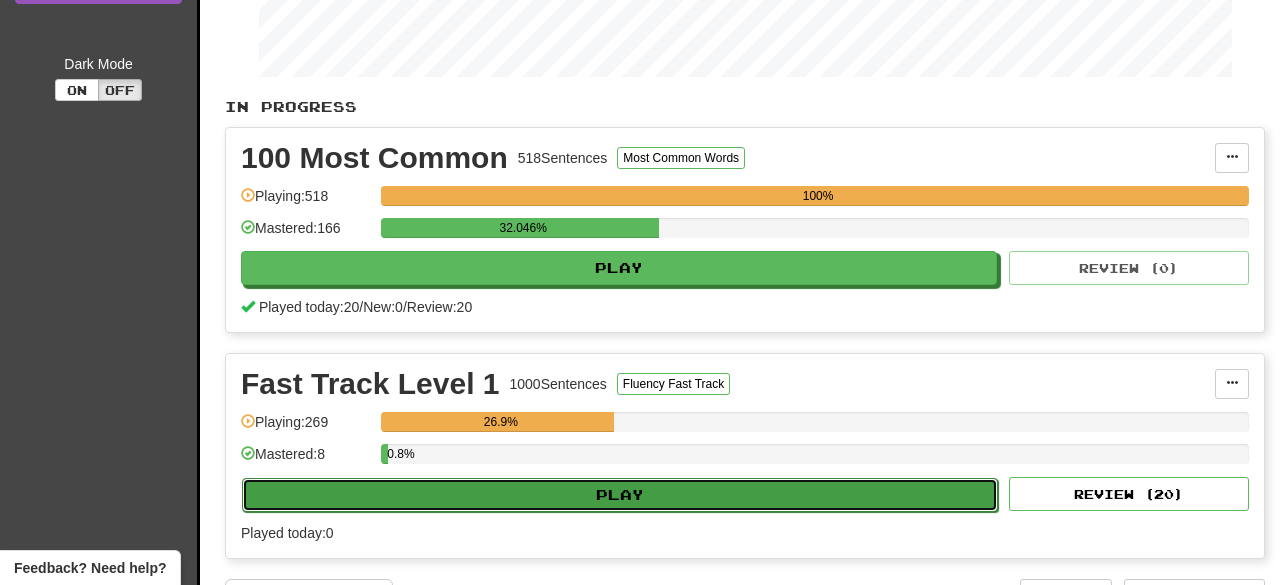 select on "**" 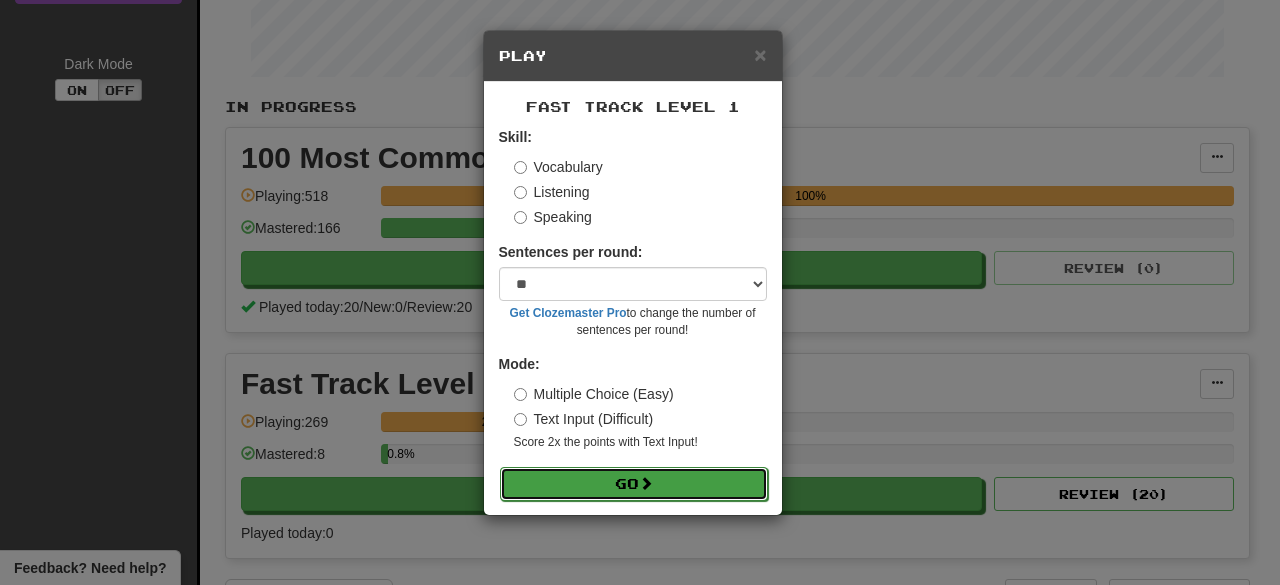 click on "Go" at bounding box center [634, 484] 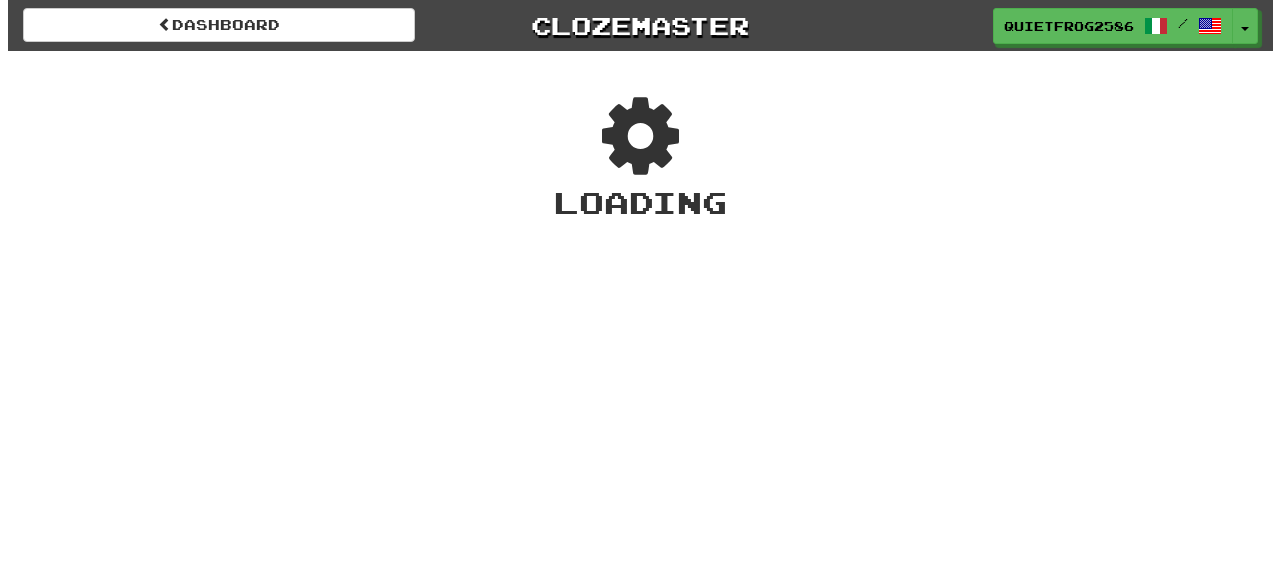 scroll, scrollTop: 0, scrollLeft: 0, axis: both 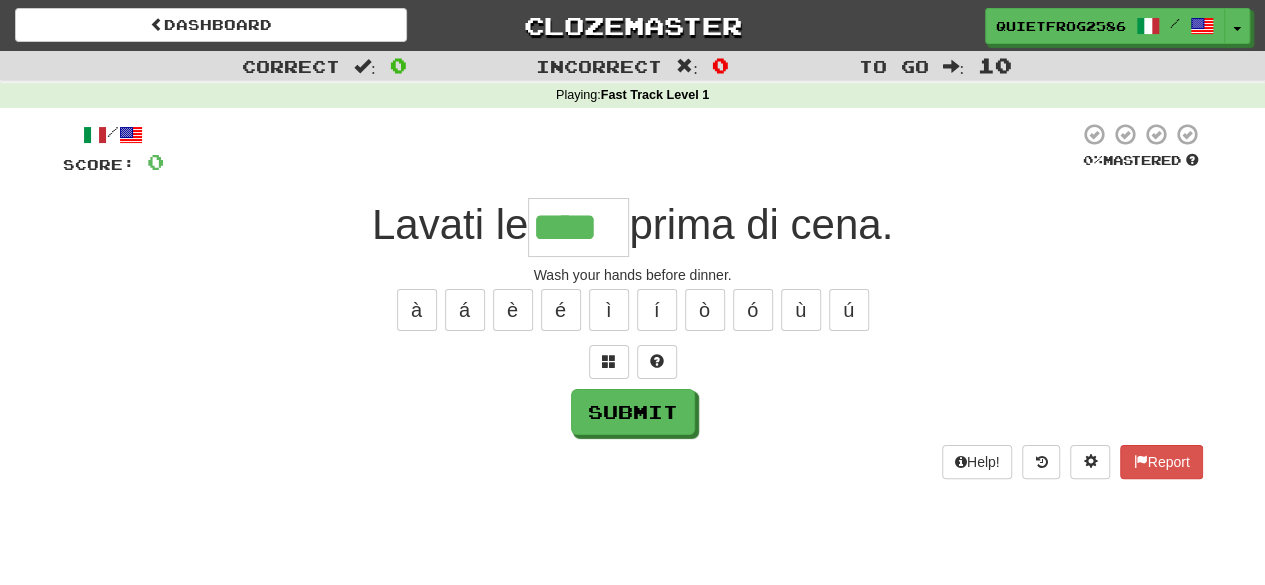 type on "****" 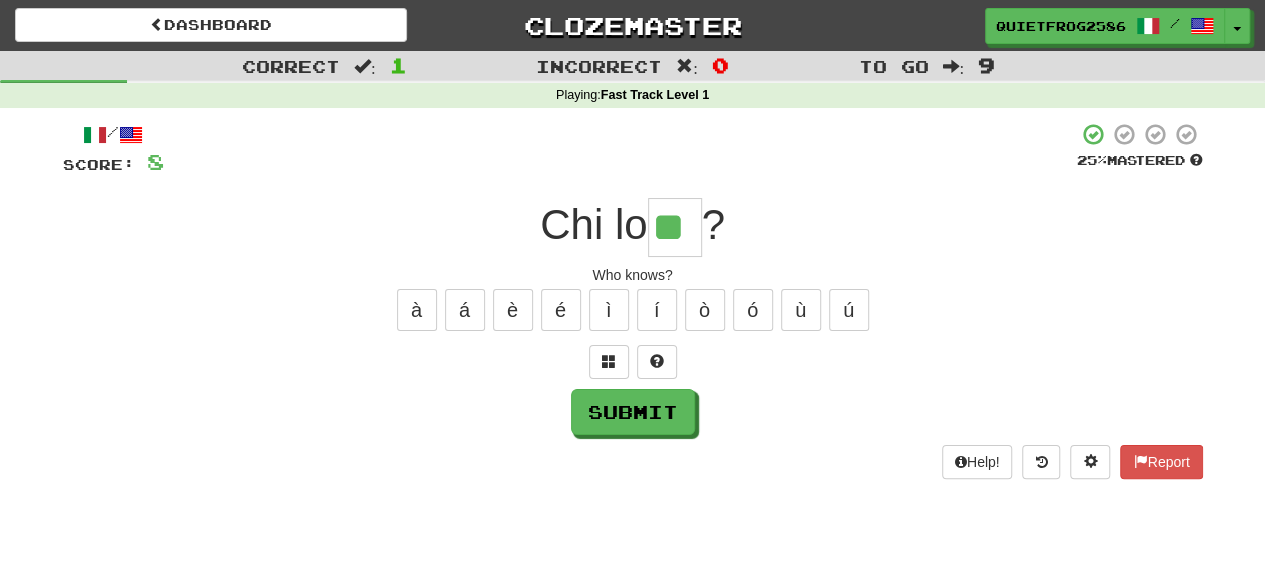 type on "**" 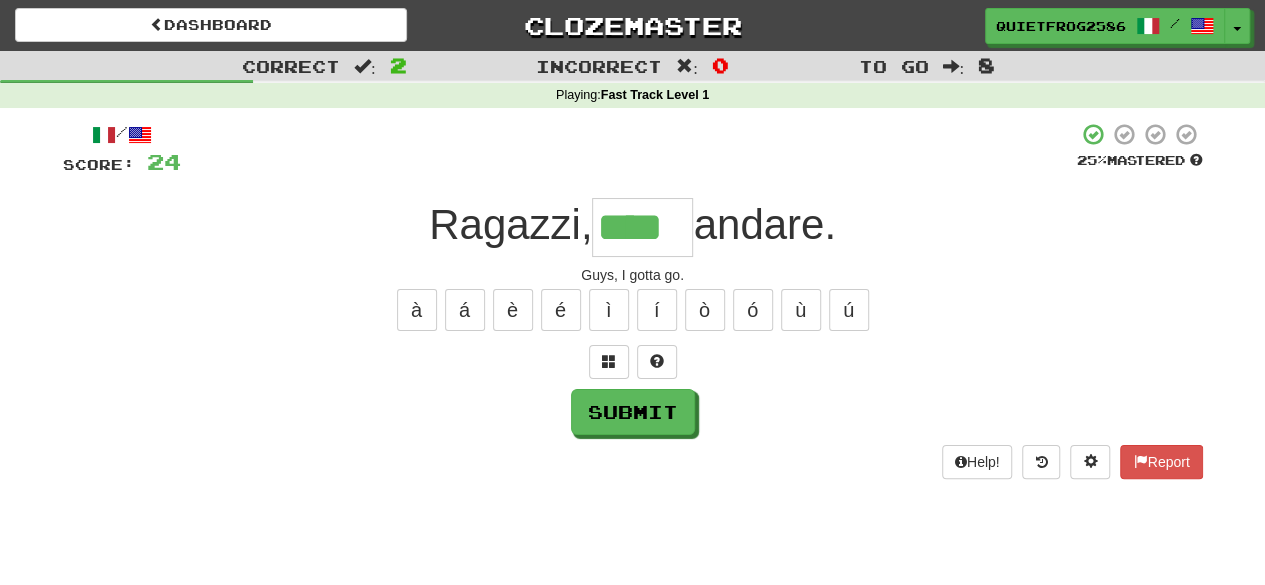 type on "****" 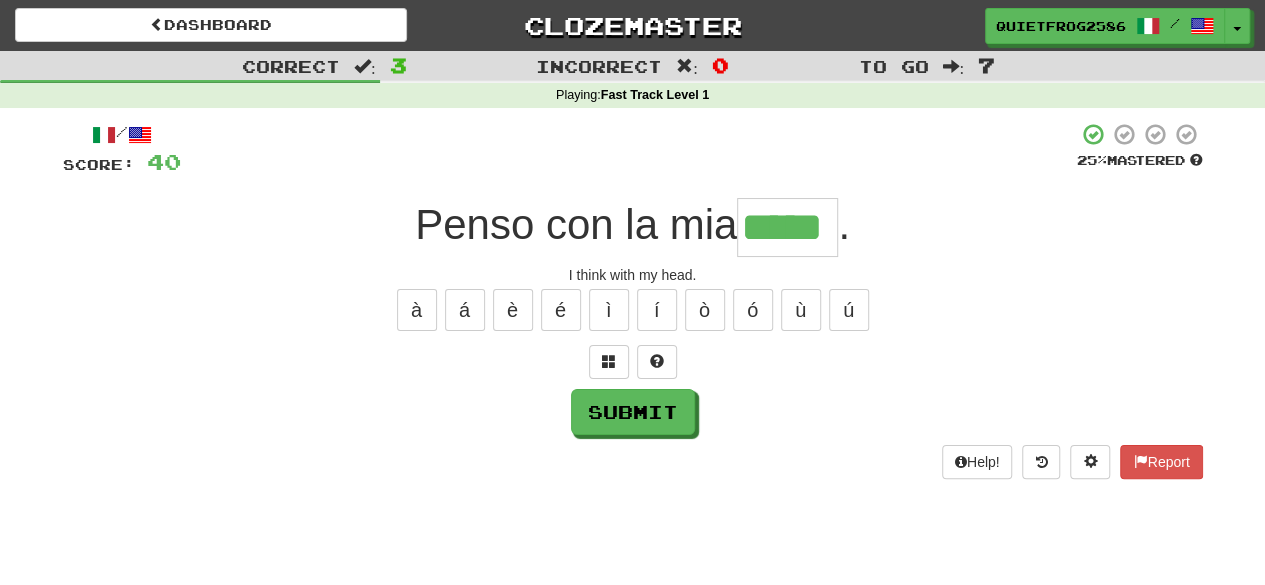 type on "*****" 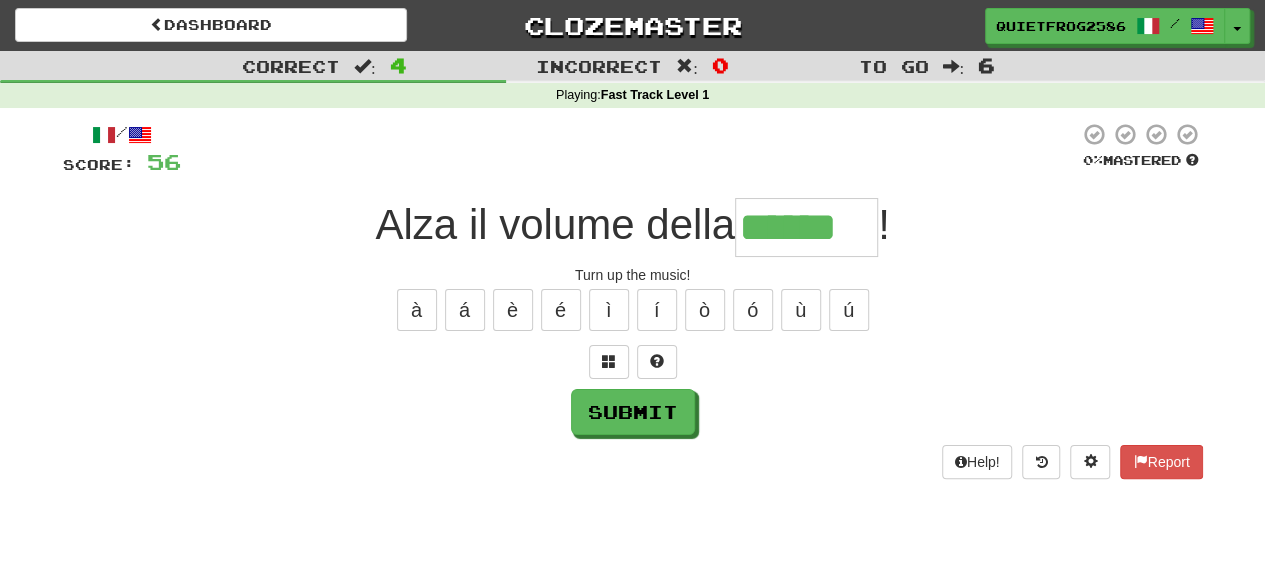 type on "******" 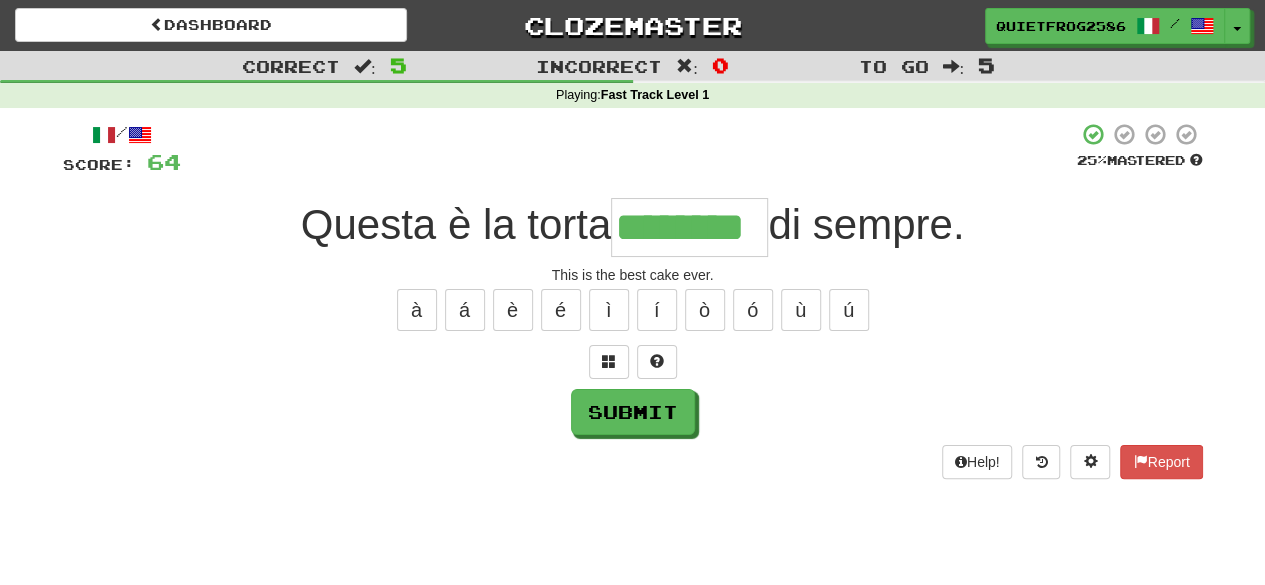 type on "********" 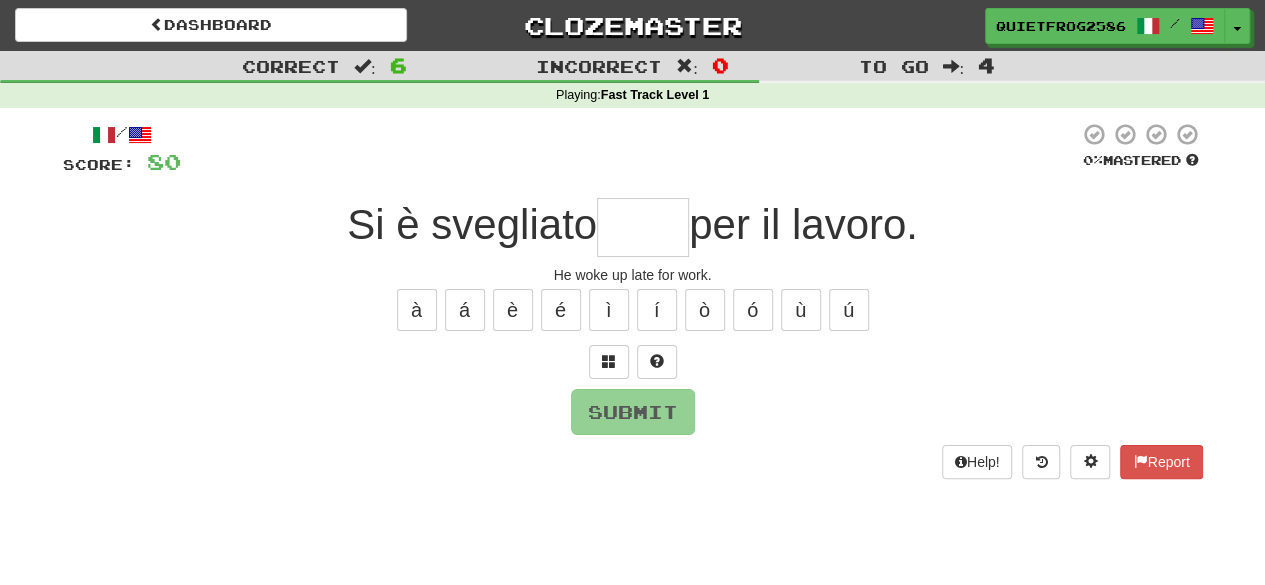 type on "*" 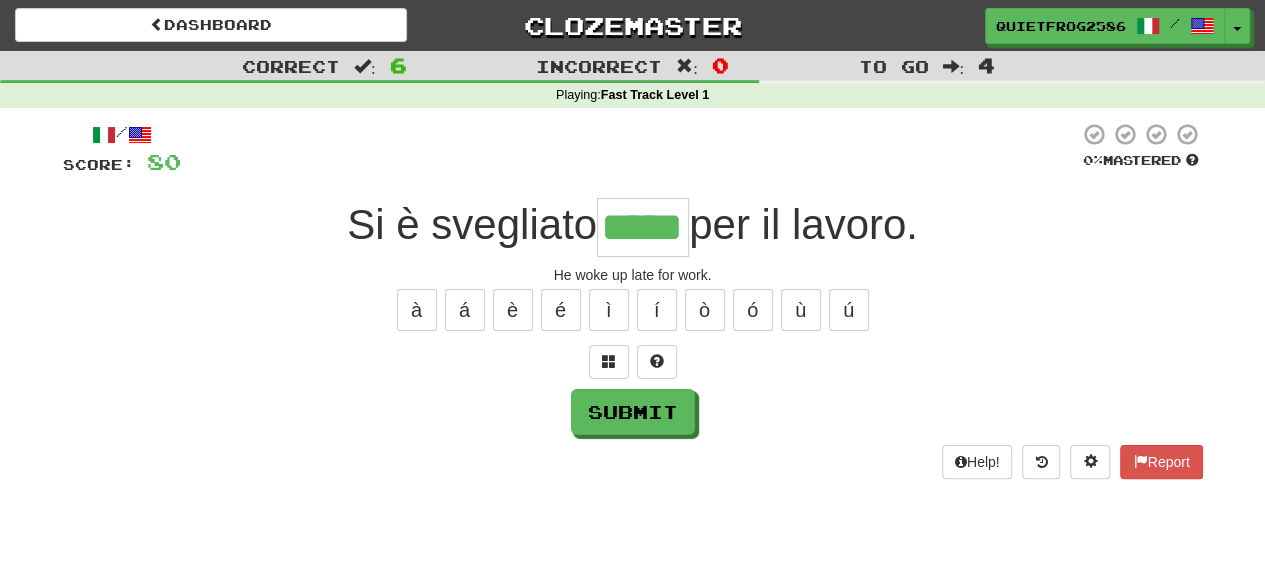 type on "*****" 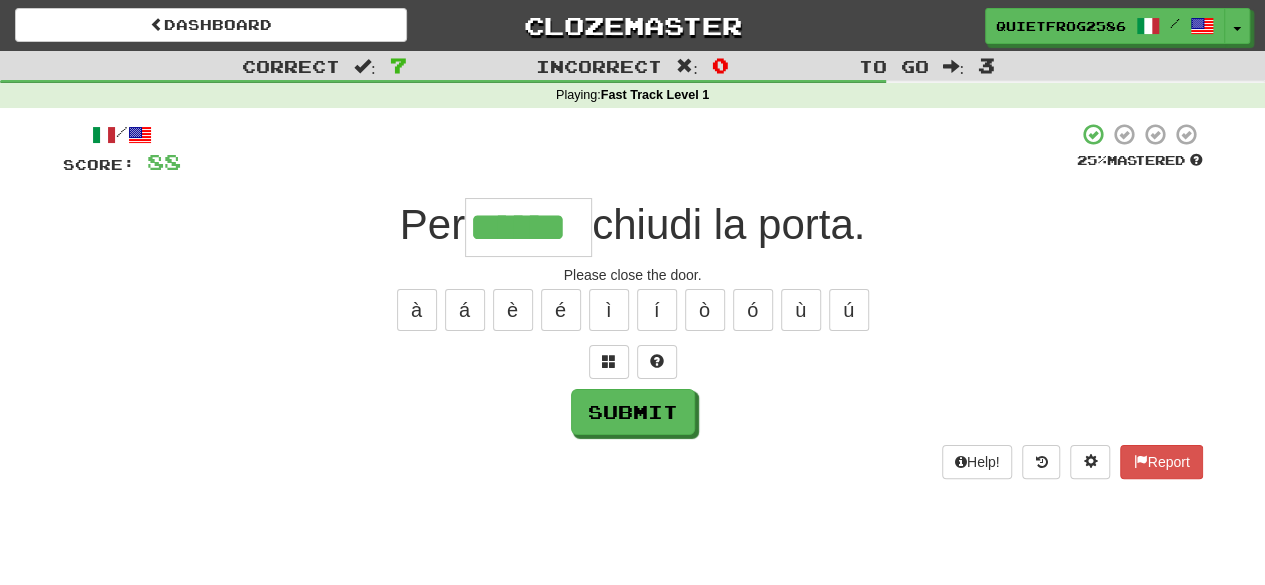type on "******" 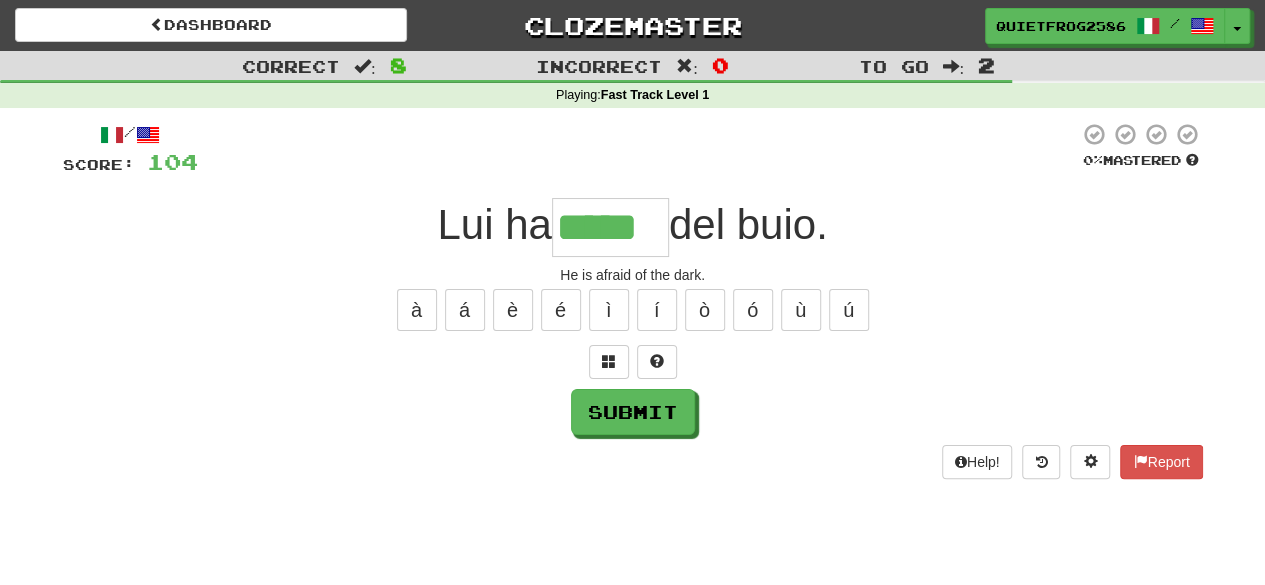 type on "*****" 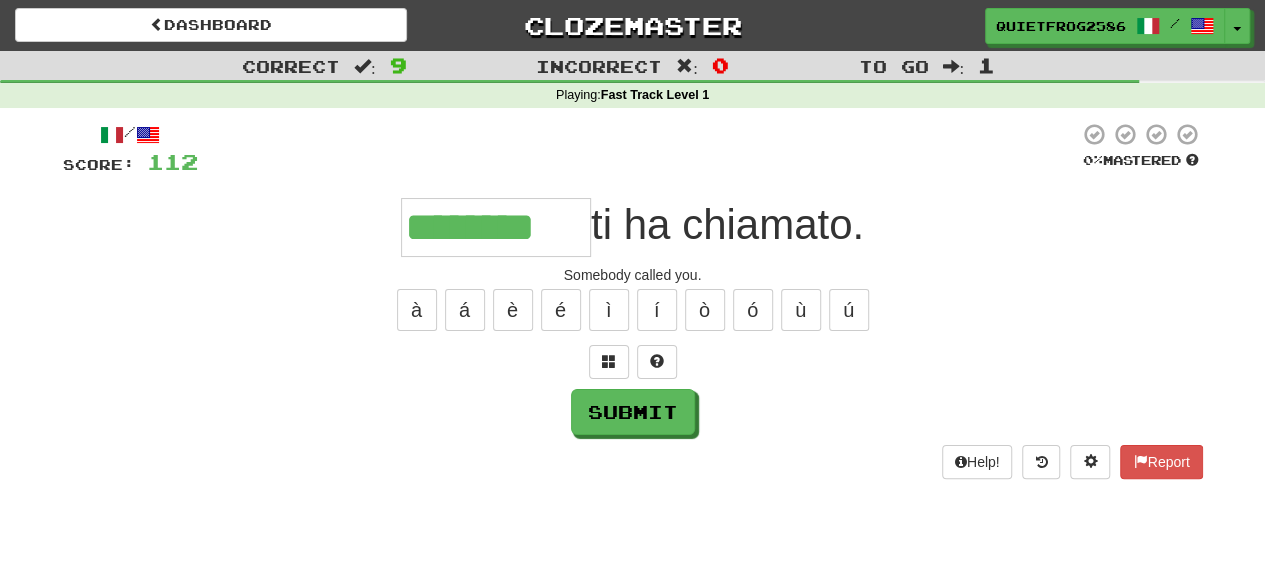 type on "********" 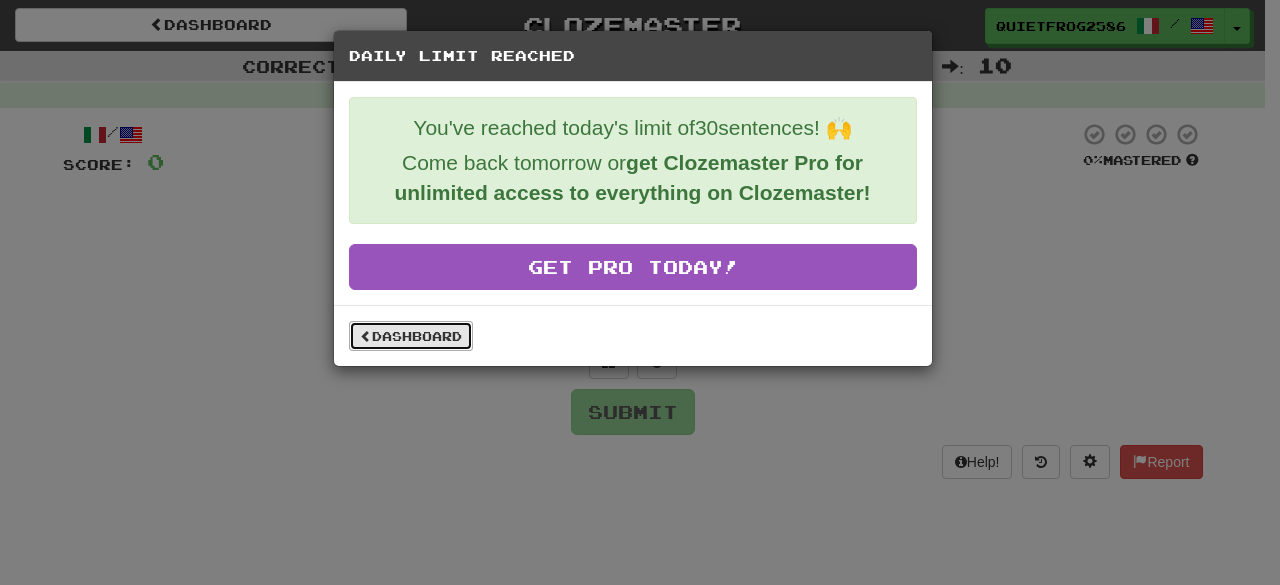 click on "Dashboard" at bounding box center (411, 336) 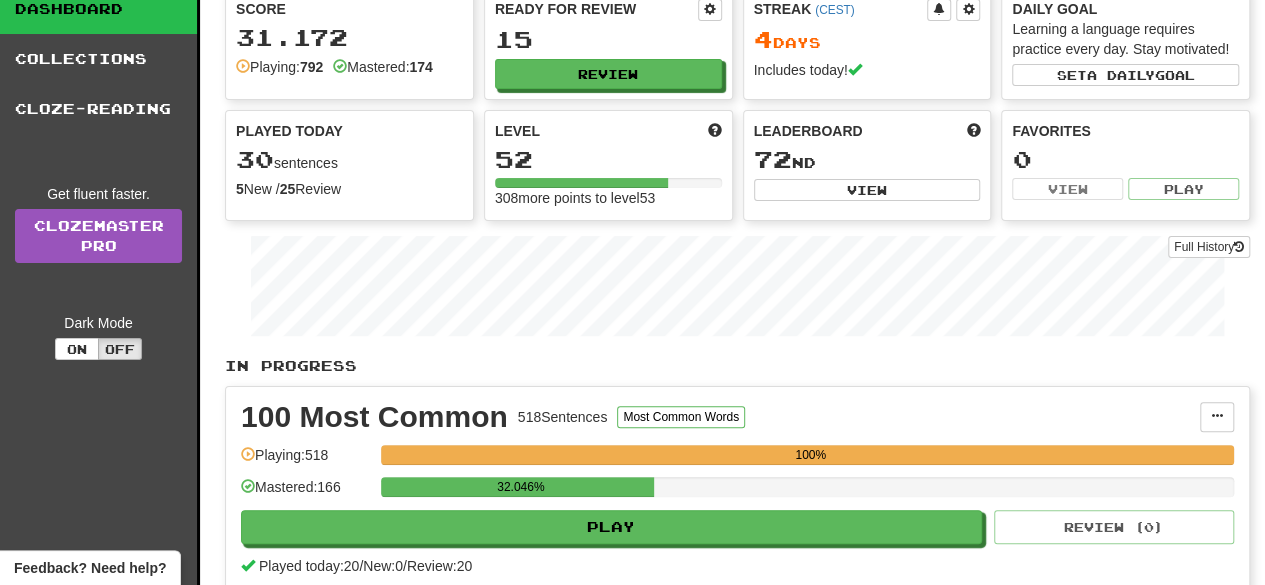 scroll, scrollTop: 0, scrollLeft: 0, axis: both 